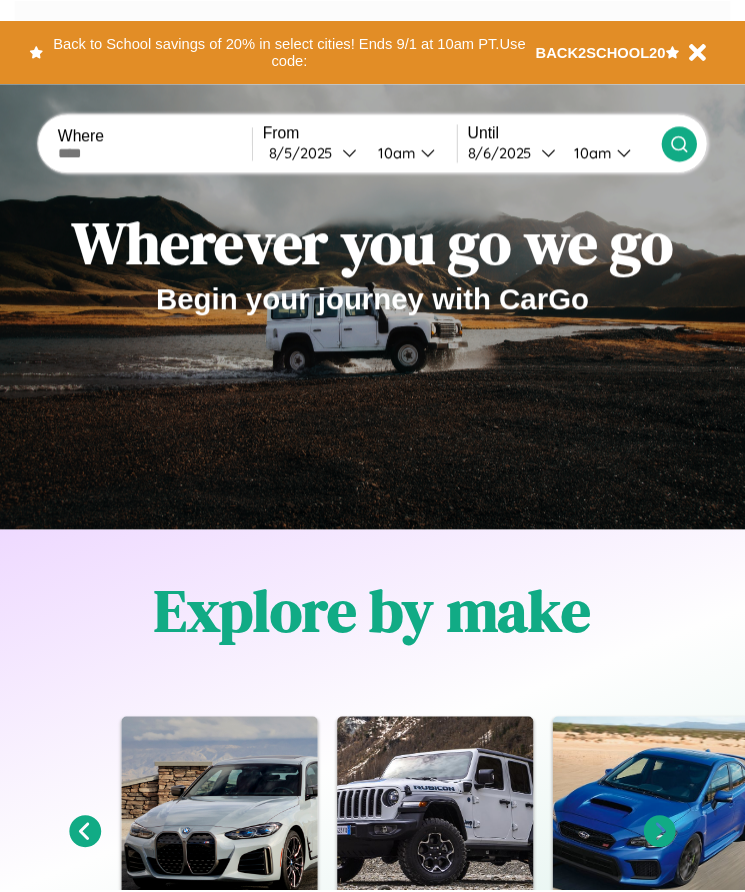 scroll, scrollTop: 0, scrollLeft: 0, axis: both 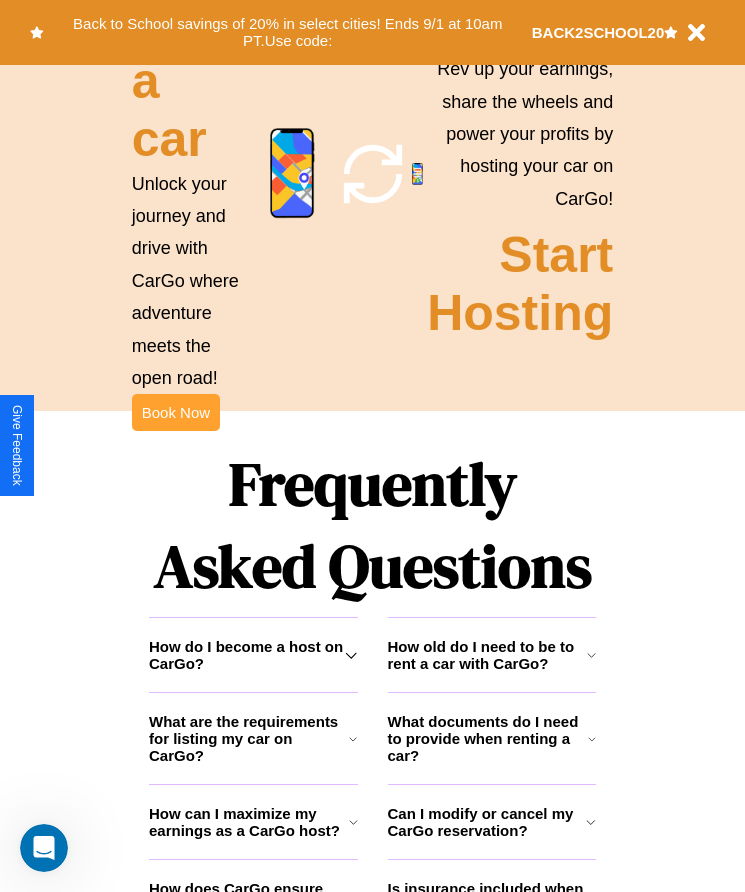 click on "Book Now" at bounding box center [176, 412] 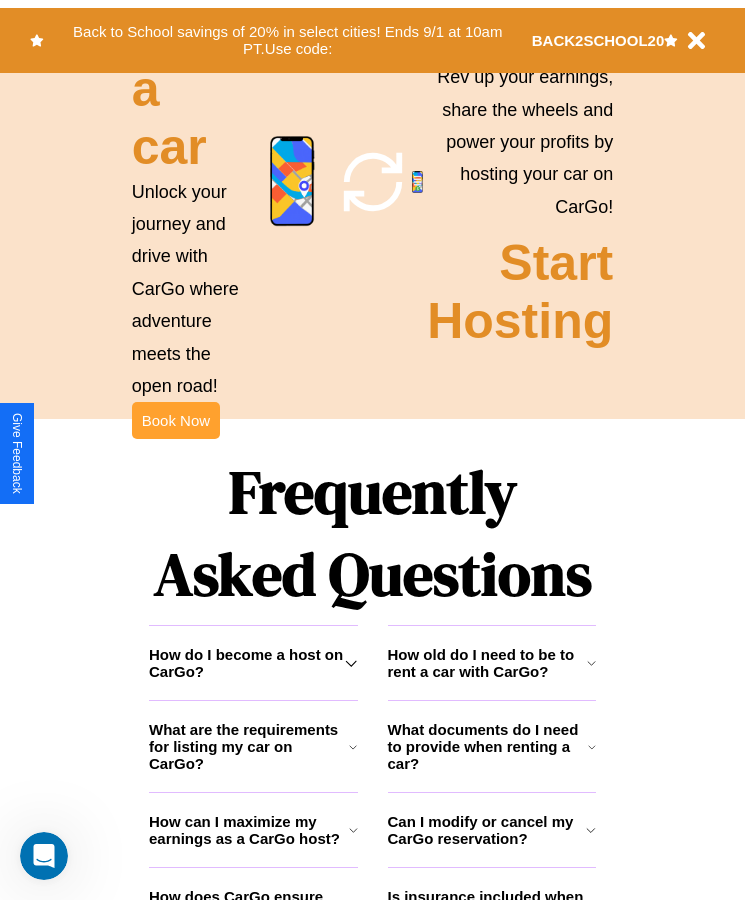 scroll, scrollTop: 0, scrollLeft: 0, axis: both 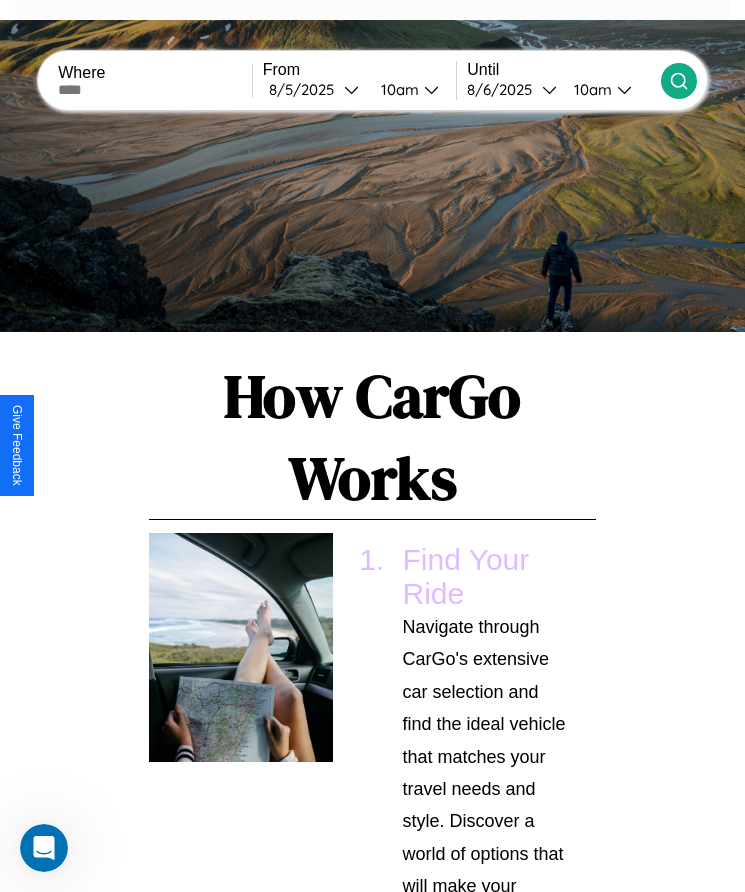 click at bounding box center [155, 90] 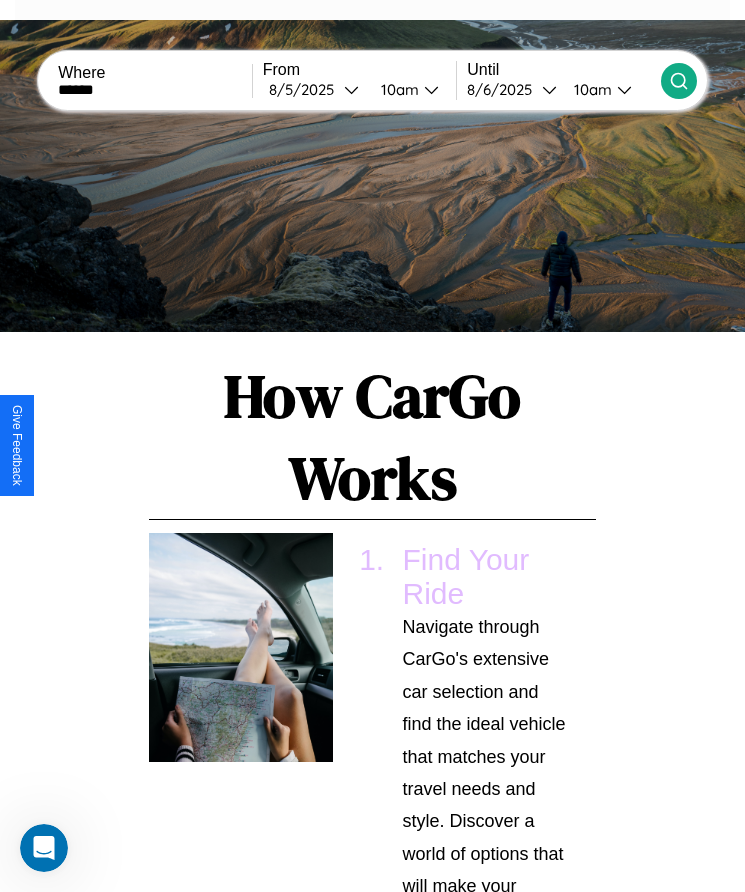 type on "******" 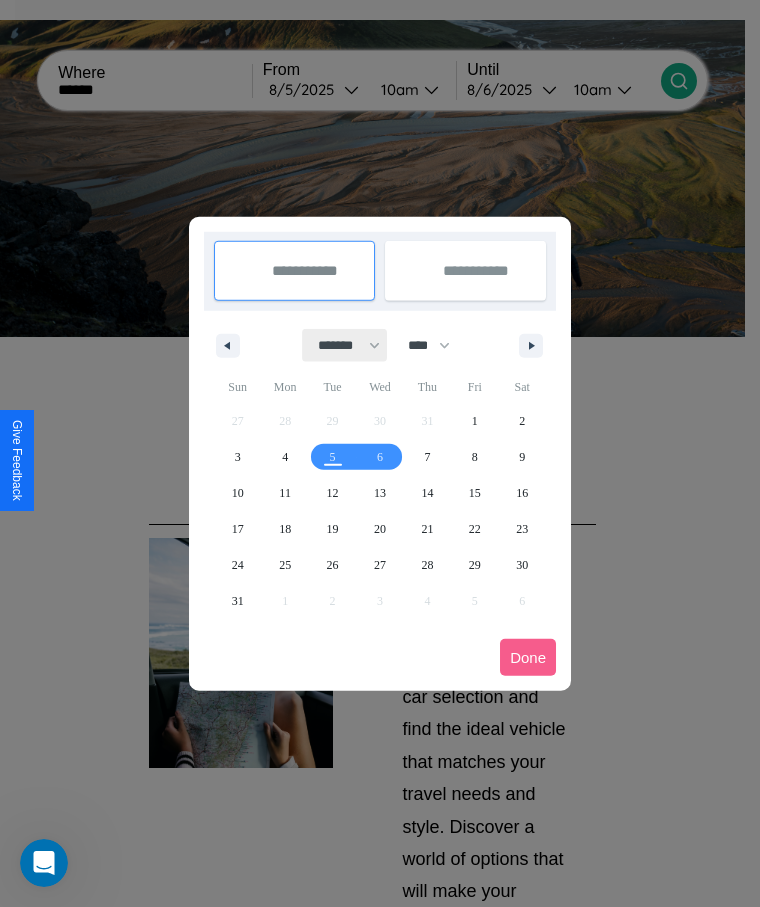 click on "******* ******** ***** ***** *** **** **** ****** ********* ******* ******** ********" at bounding box center (345, 345) 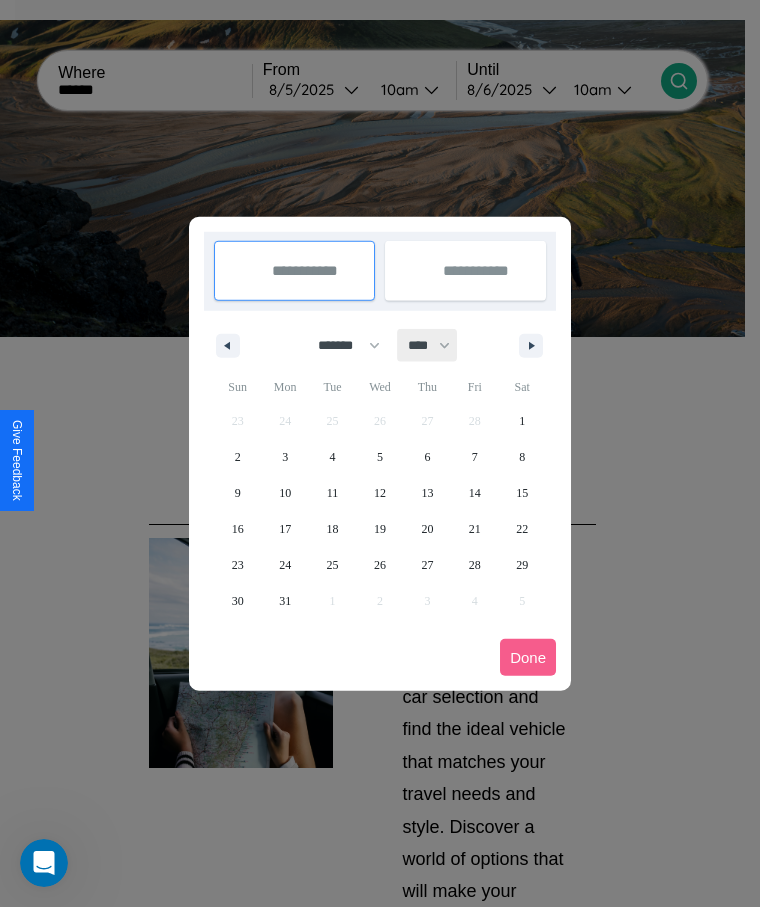 click on "**** **** **** **** **** **** **** **** **** **** **** **** **** **** **** **** **** **** **** **** **** **** **** **** **** **** **** **** **** **** **** **** **** **** **** **** **** **** **** **** **** **** **** **** **** **** **** **** **** **** **** **** **** **** **** **** **** **** **** **** **** **** **** **** **** **** **** **** **** **** **** **** **** **** **** **** **** **** **** **** **** **** **** **** **** **** **** **** **** **** **** **** **** **** **** **** **** **** **** **** **** **** **** **** **** **** **** **** **** **** **** **** **** **** **** **** **** **** **** **** ****" at bounding box center (428, 345) 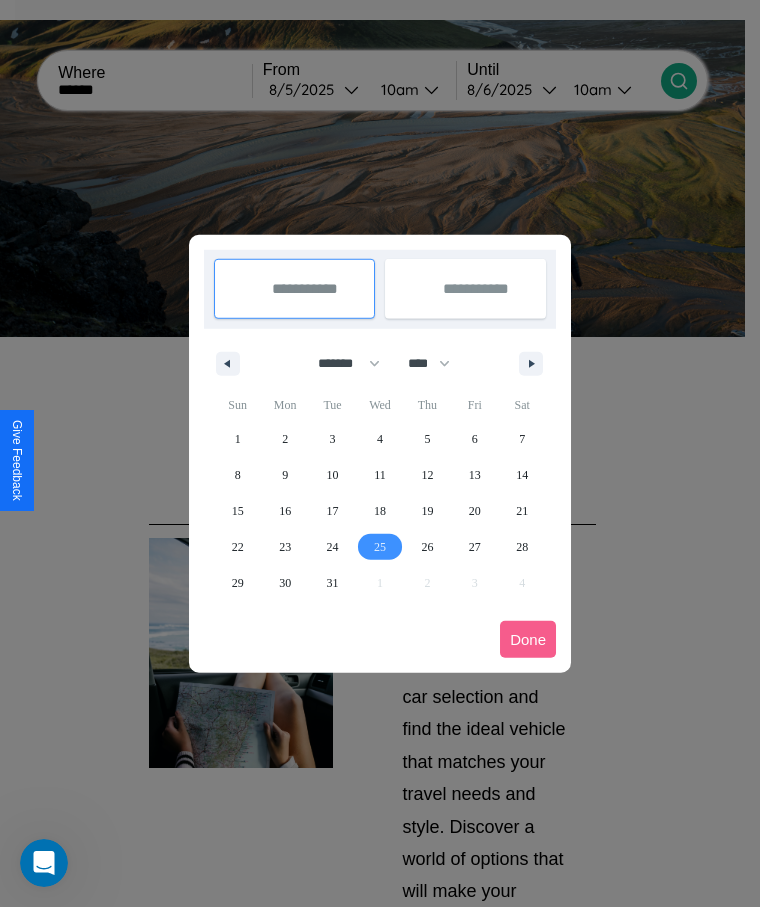 click on "25" at bounding box center (380, 547) 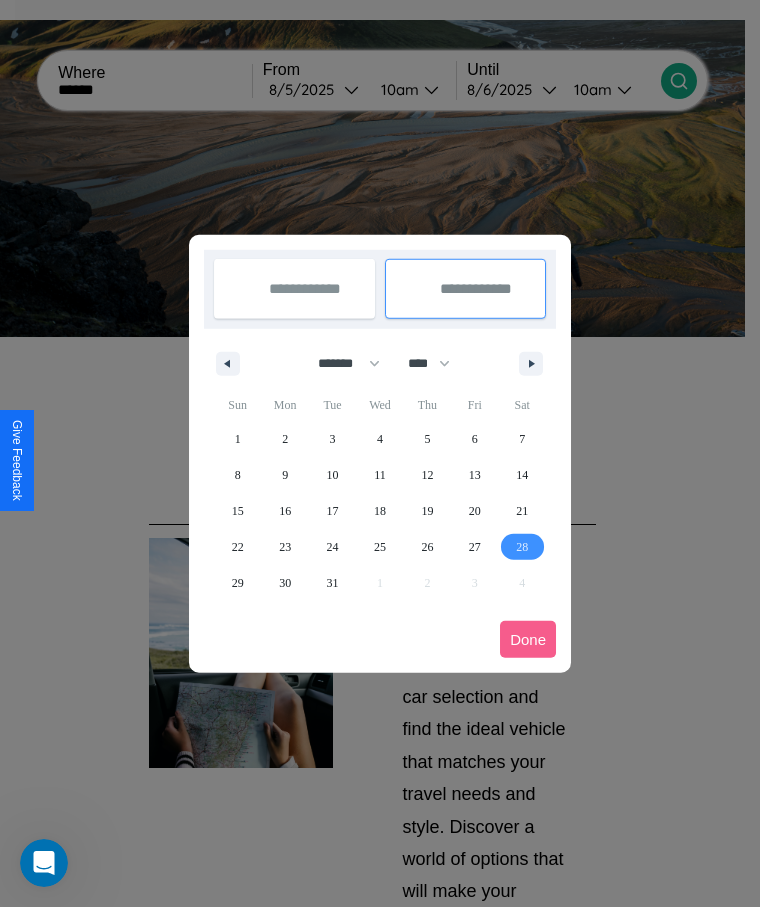 click on "28" at bounding box center (522, 547) 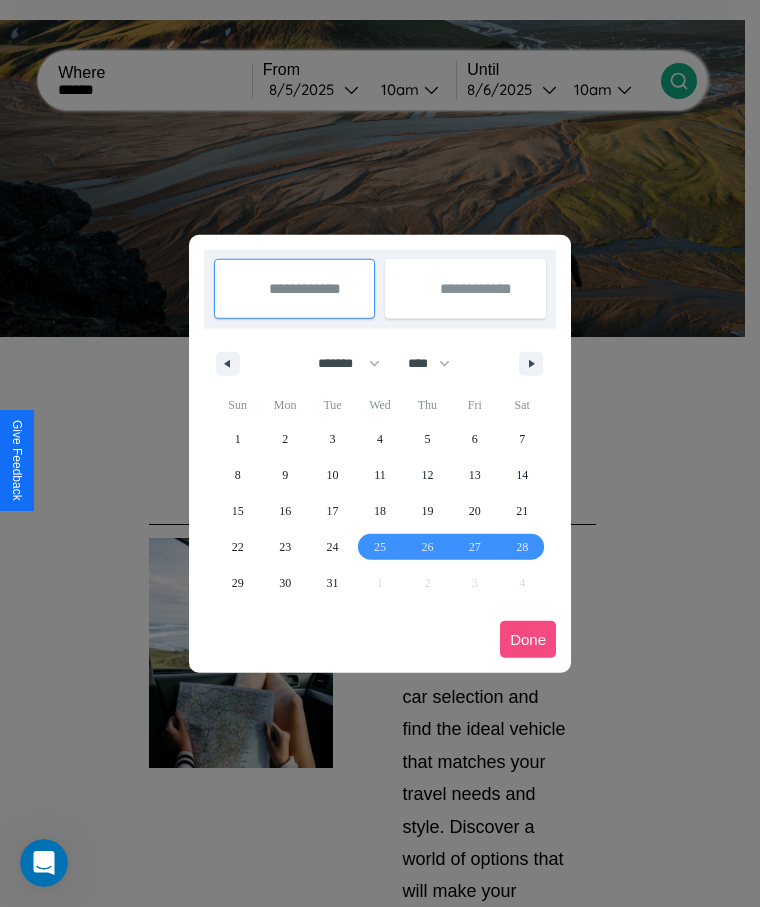 click on "Done" at bounding box center (528, 639) 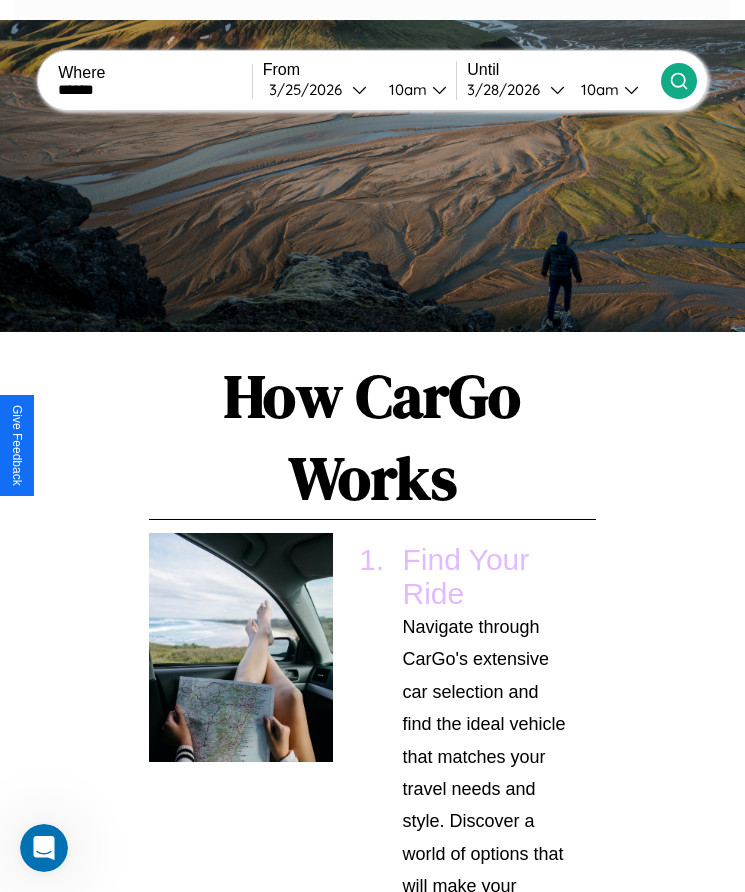 click on "10am" at bounding box center [405, 89] 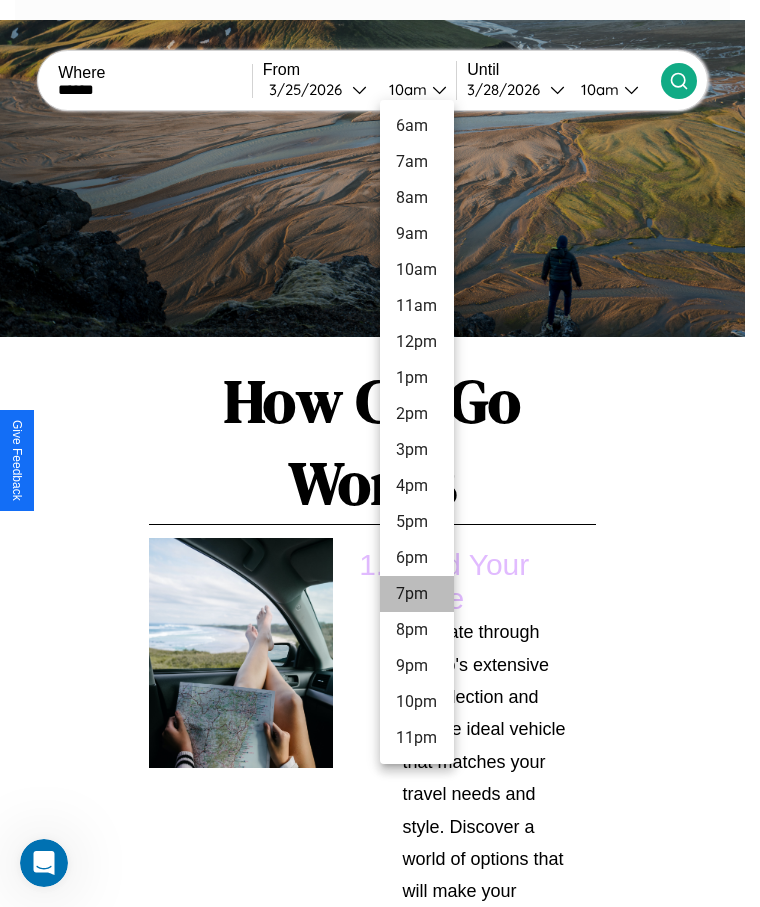 click on "7pm" at bounding box center [417, 594] 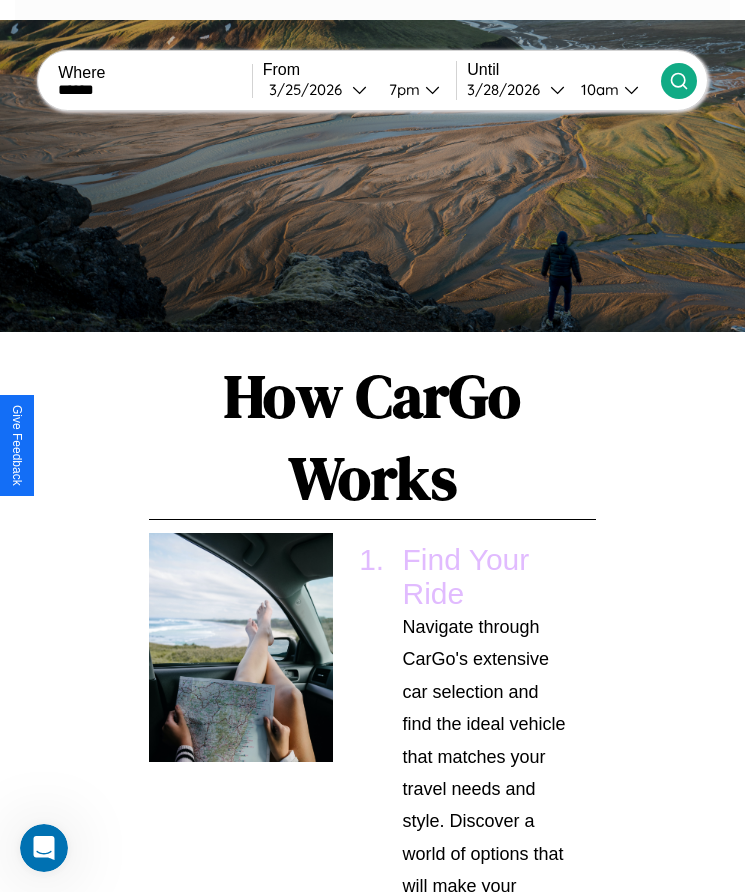 click 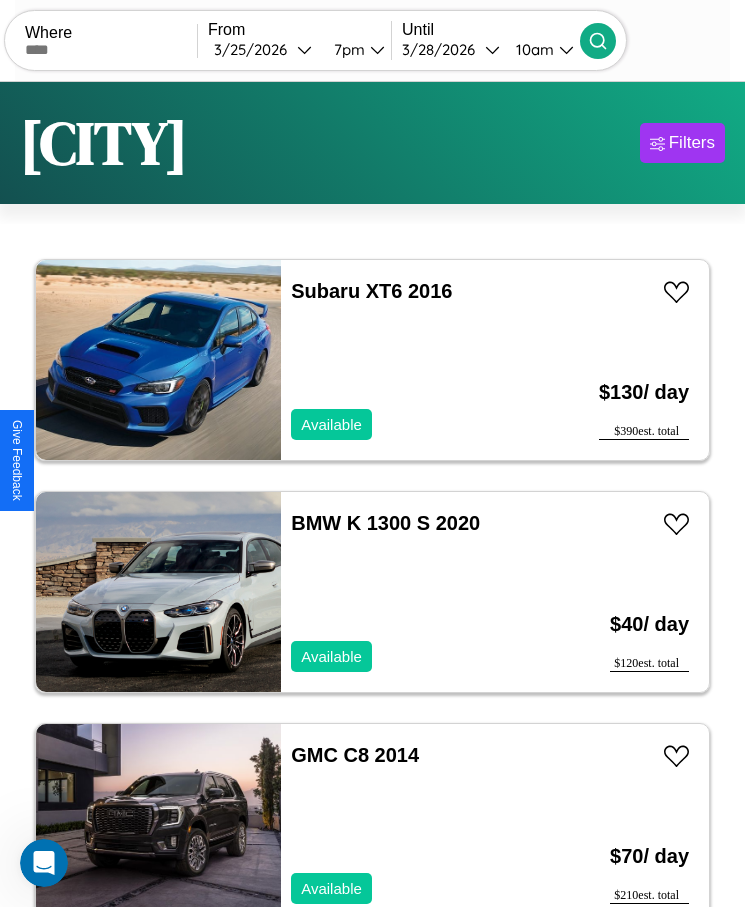 scroll, scrollTop: 50, scrollLeft: 0, axis: vertical 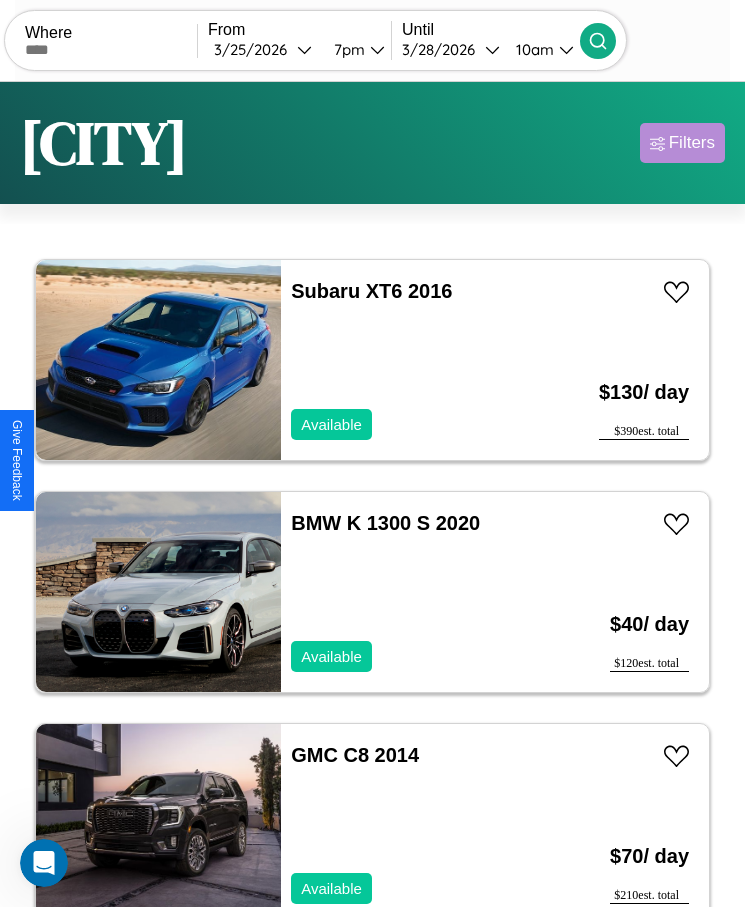 click on "Filters" at bounding box center (692, 143) 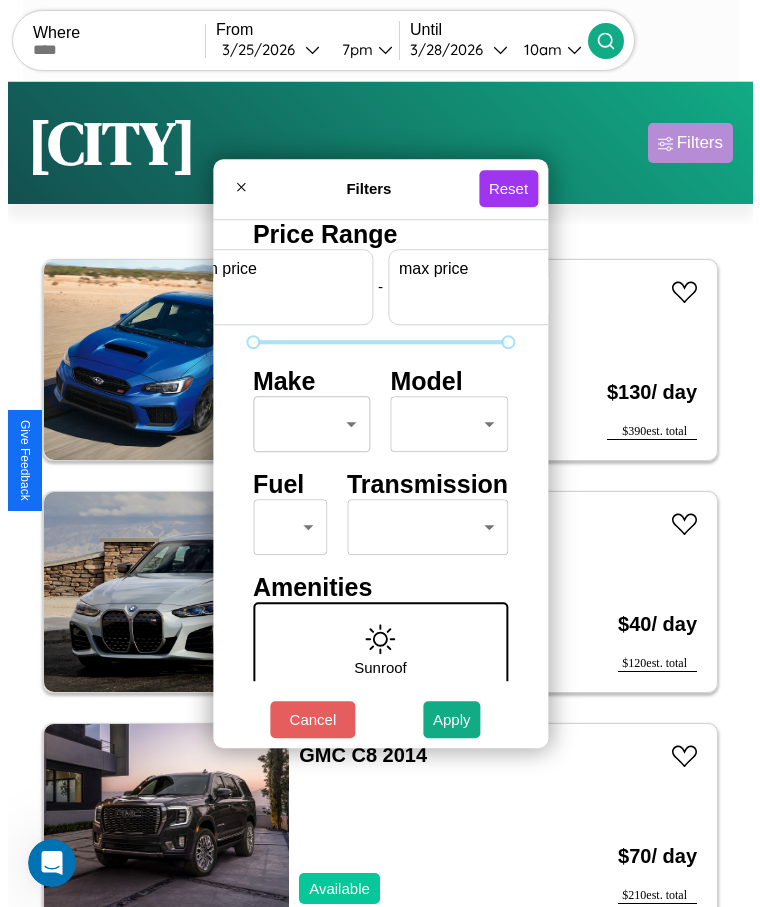 scroll, scrollTop: 0, scrollLeft: 74, axis: horizontal 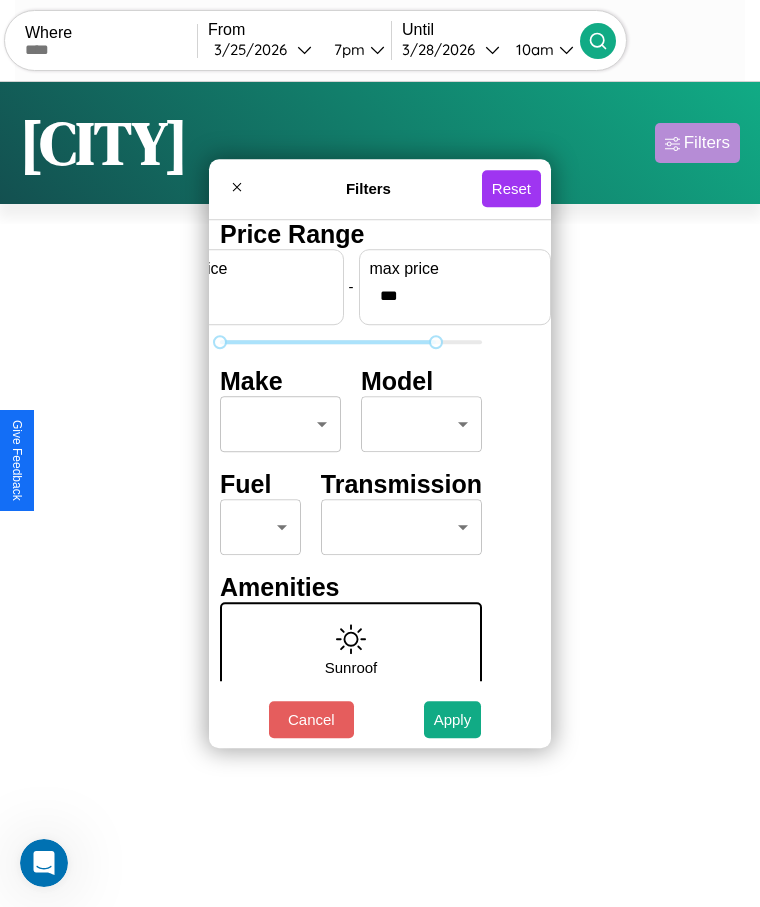 type on "***" 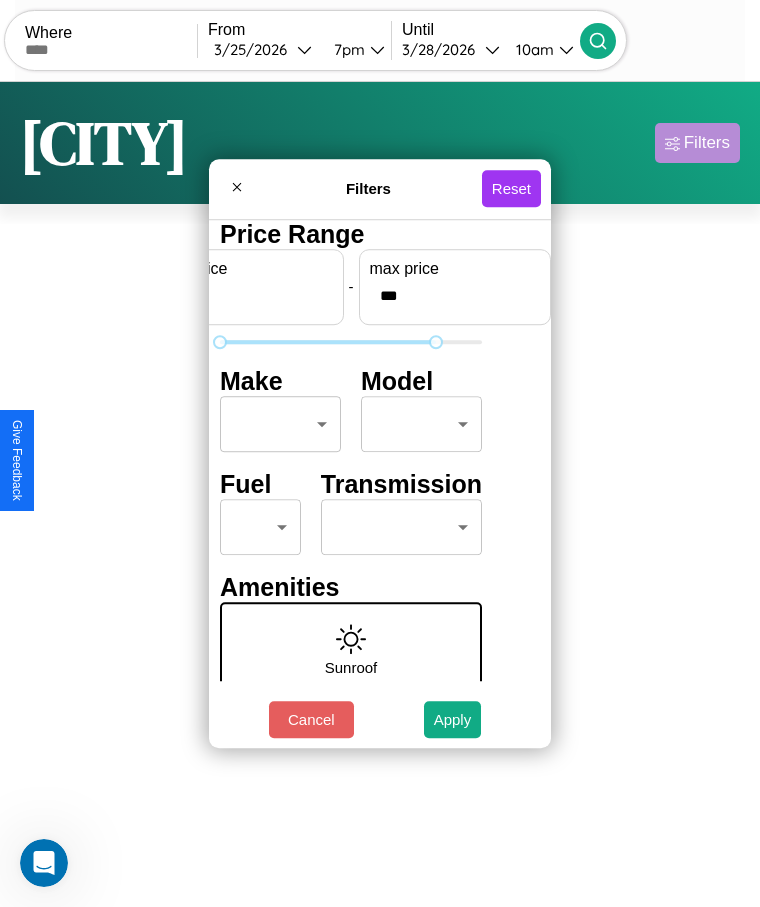 scroll, scrollTop: 0, scrollLeft: 0, axis: both 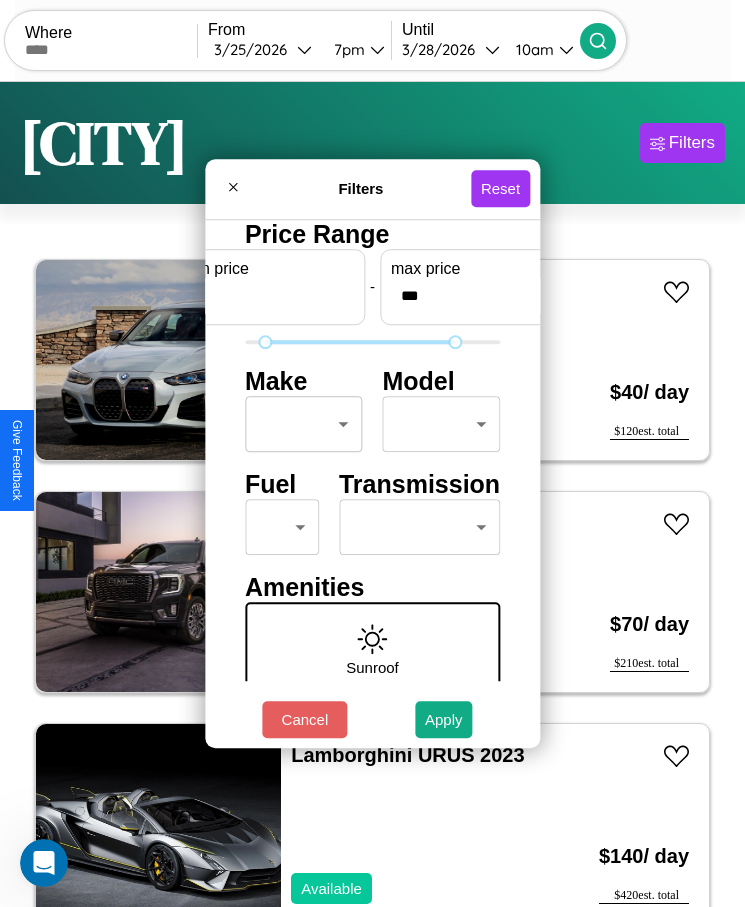 type on "**" 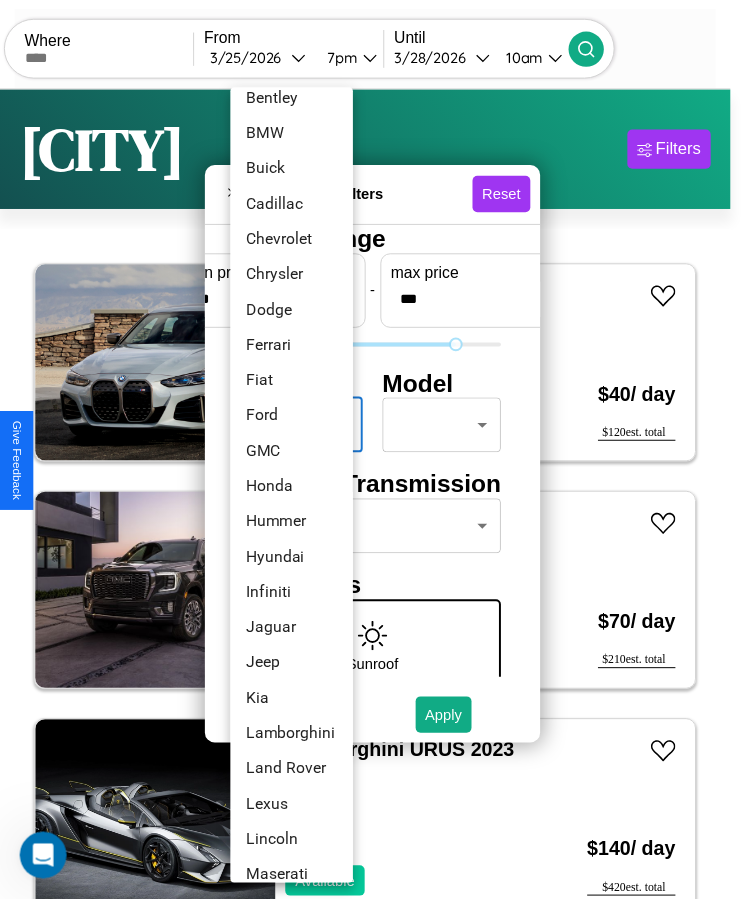 scroll, scrollTop: 197, scrollLeft: 0, axis: vertical 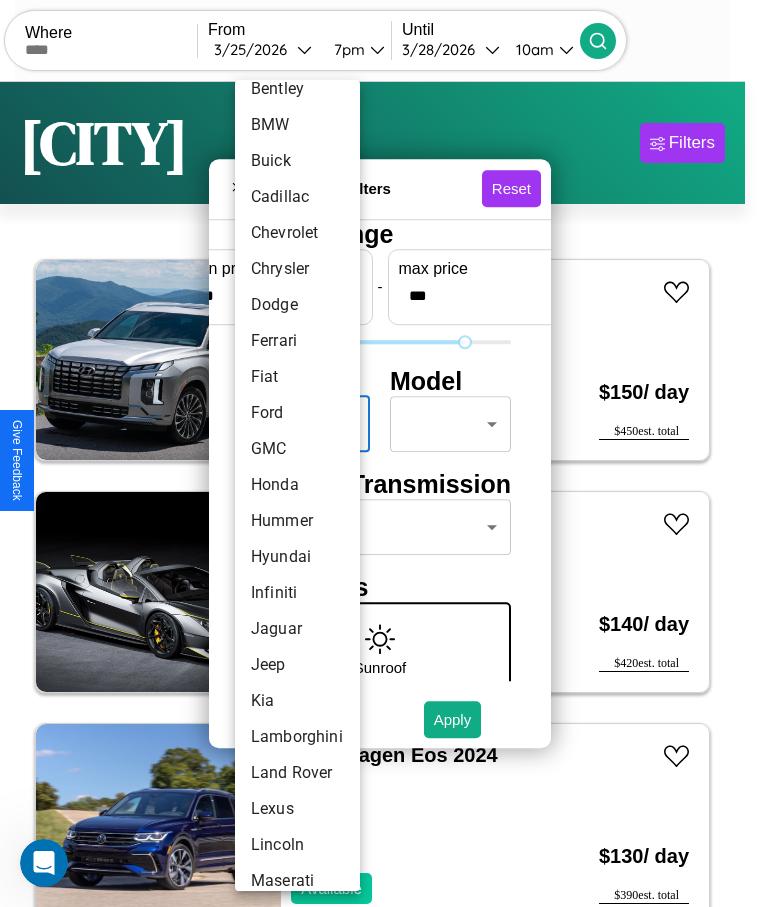 click on "Honda" at bounding box center (297, 485) 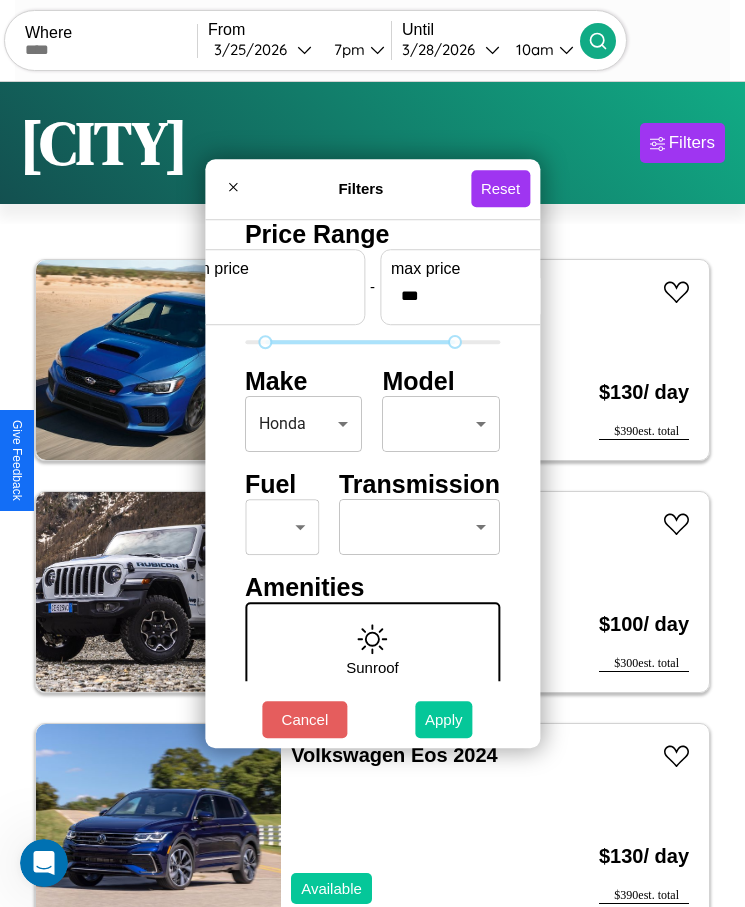 click on "Apply" at bounding box center (444, 719) 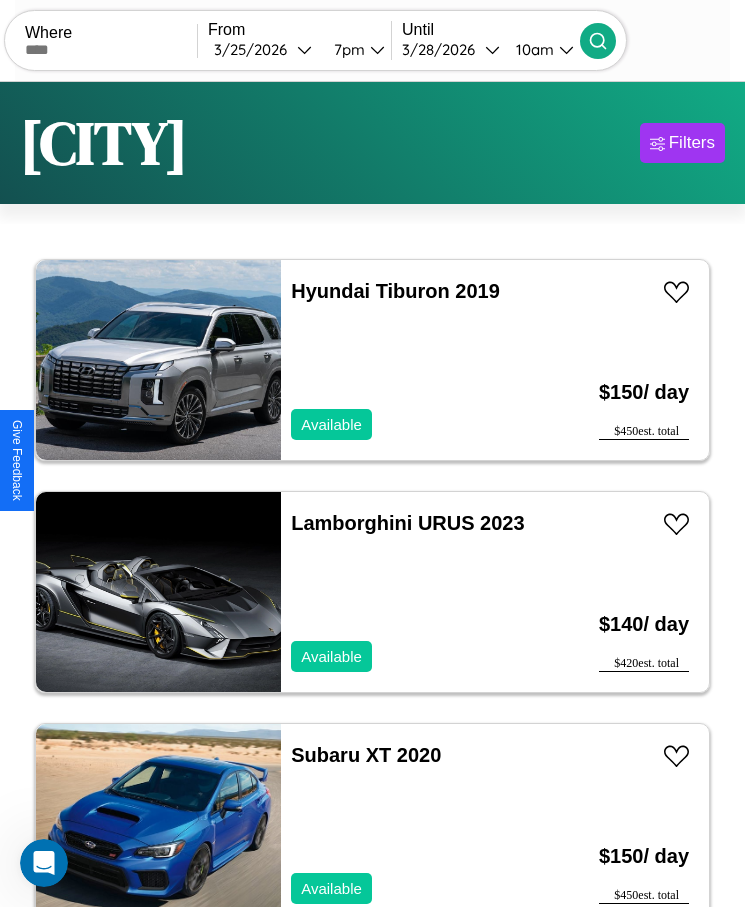 scroll, scrollTop: 50, scrollLeft: 0, axis: vertical 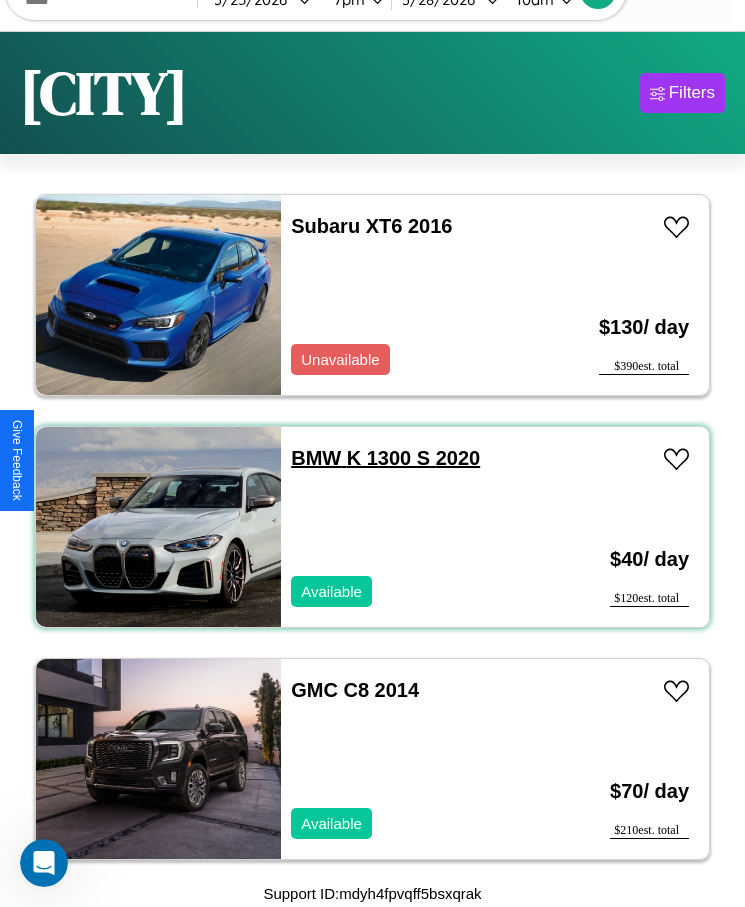 click on "BMW   K 1300 S   2020" at bounding box center [385, 458] 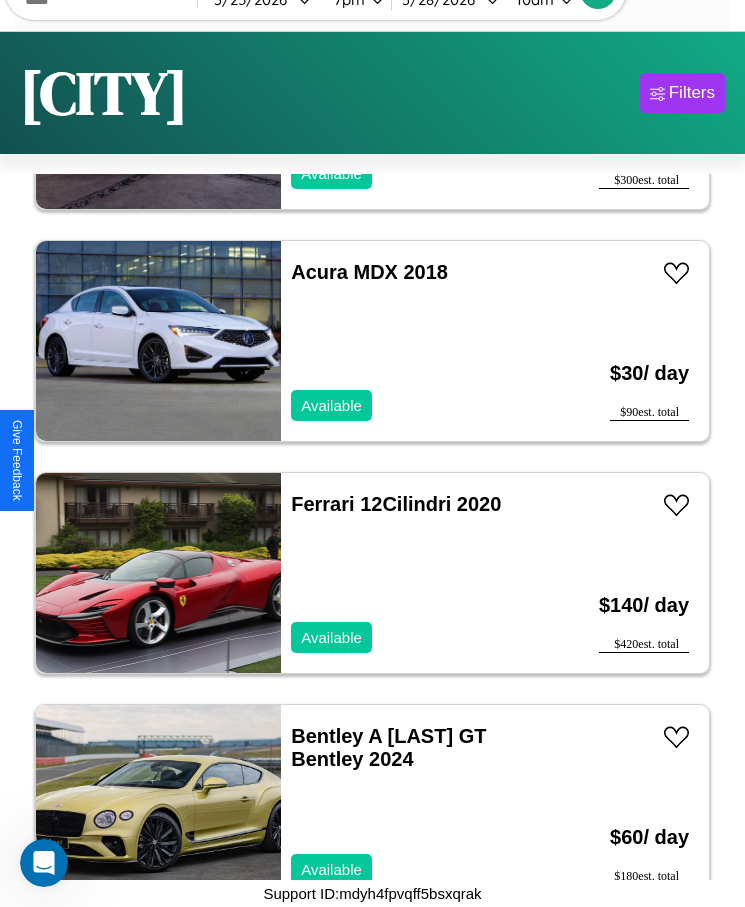 scroll, scrollTop: 943, scrollLeft: 0, axis: vertical 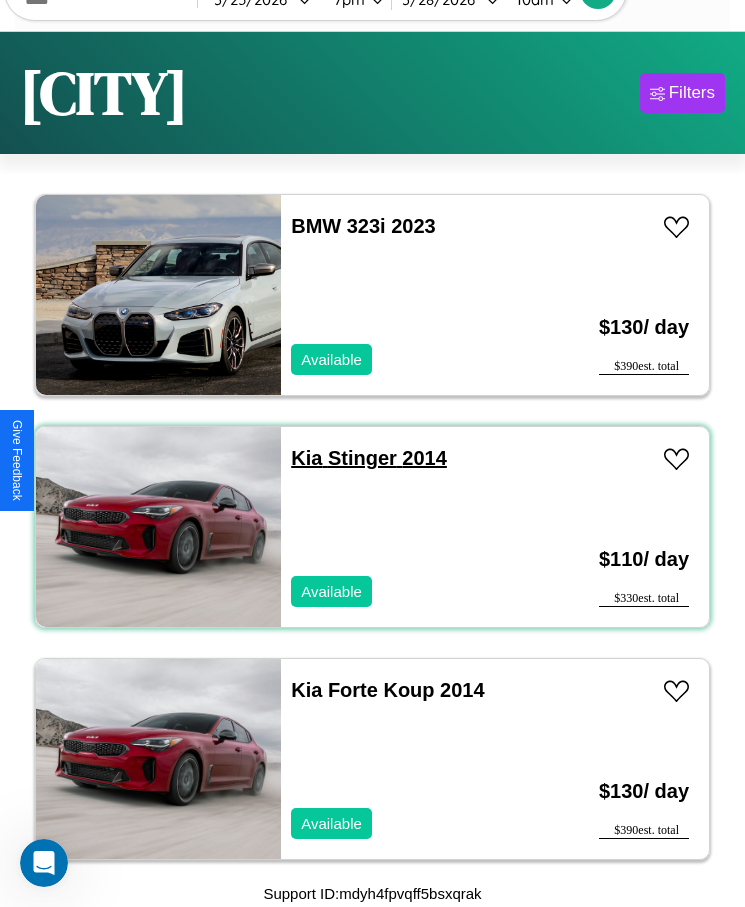 click on "Kia   Stinger   2014" at bounding box center (369, 458) 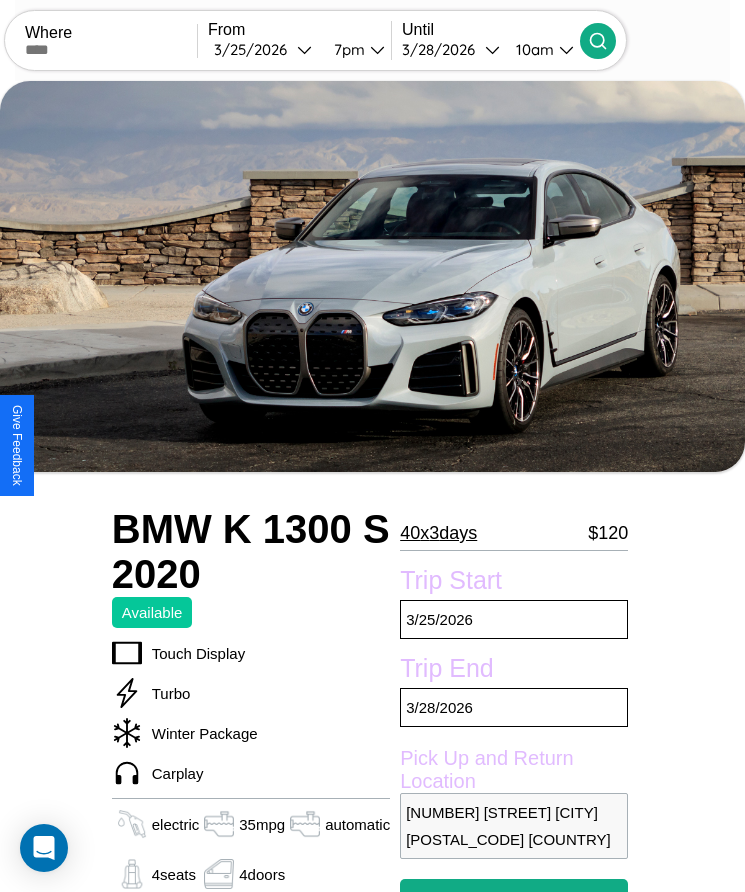 scroll, scrollTop: 380, scrollLeft: 0, axis: vertical 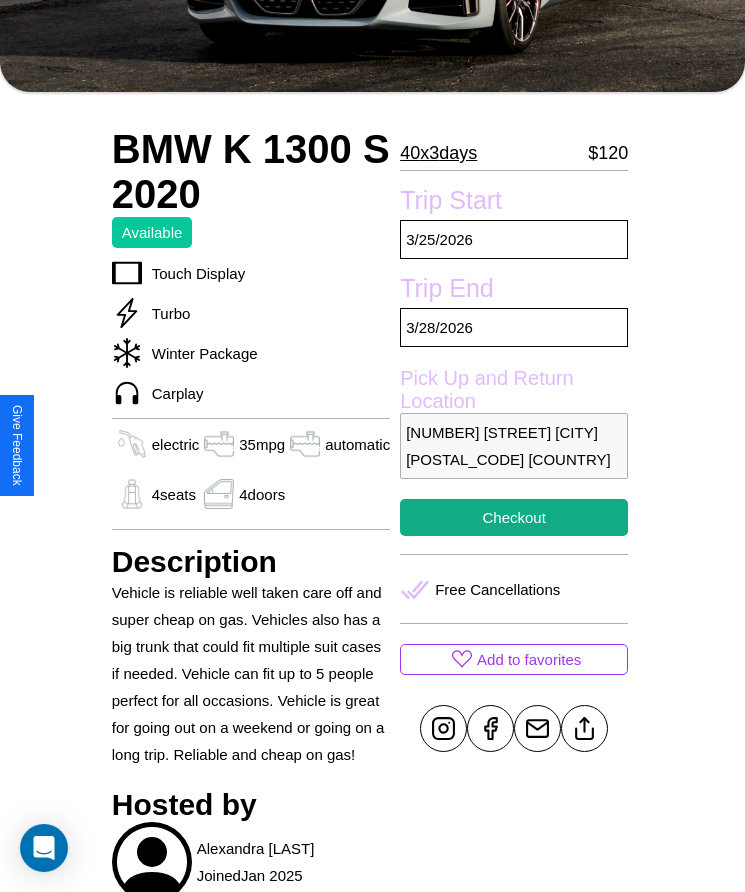 click on "[NUMBER] [STREET]  [CITY]  [POSTAL_CODE] [COUNTRY]" at bounding box center [514, 446] 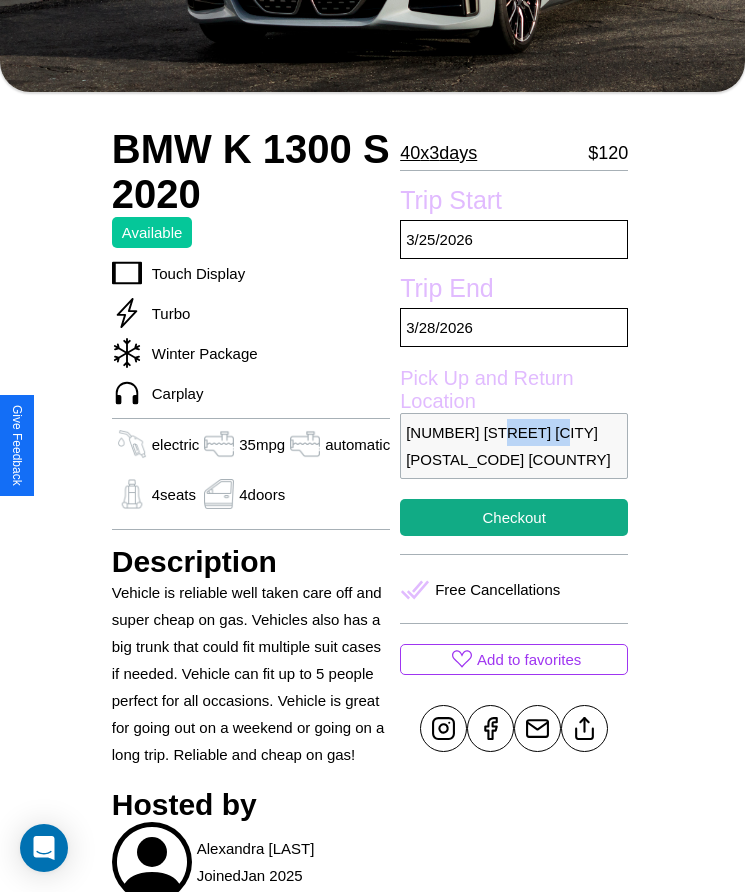 click on "1158 Sunset Boulevard  Warsaw  11600 Poland" at bounding box center (514, 446) 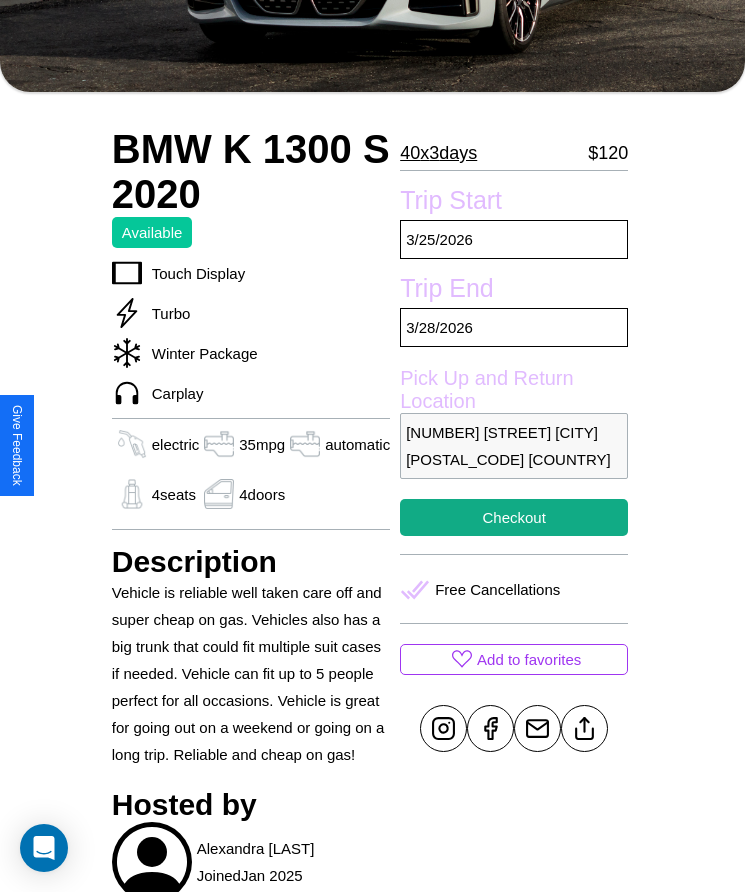 click on "1158 Sunset Boulevard  Warsaw  11600 Poland" at bounding box center (514, 446) 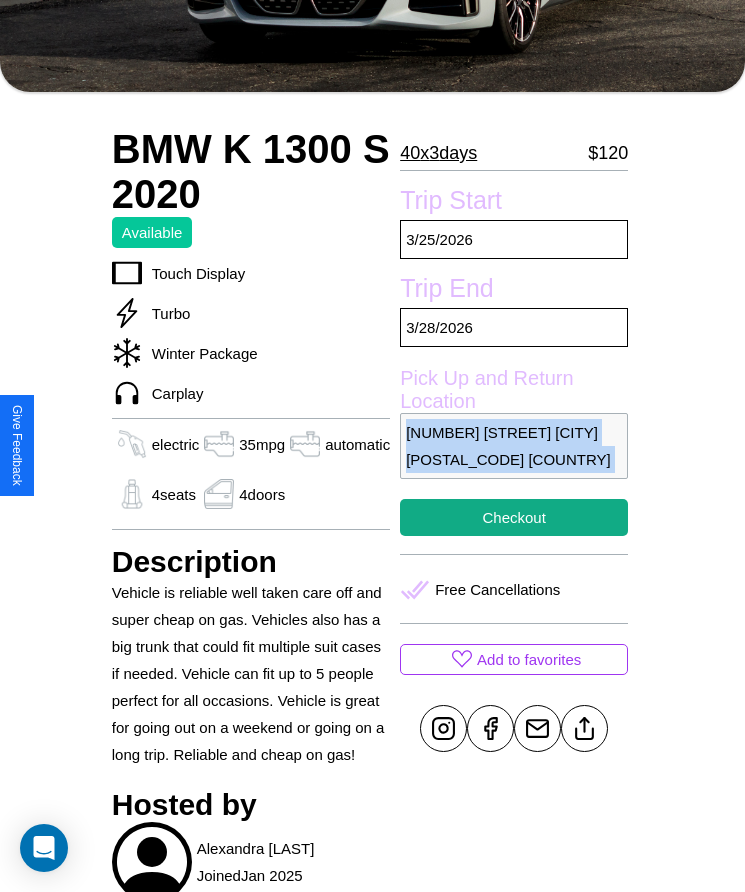 click on "1158 Sunset Boulevard  Warsaw  11600 Poland" at bounding box center (514, 446) 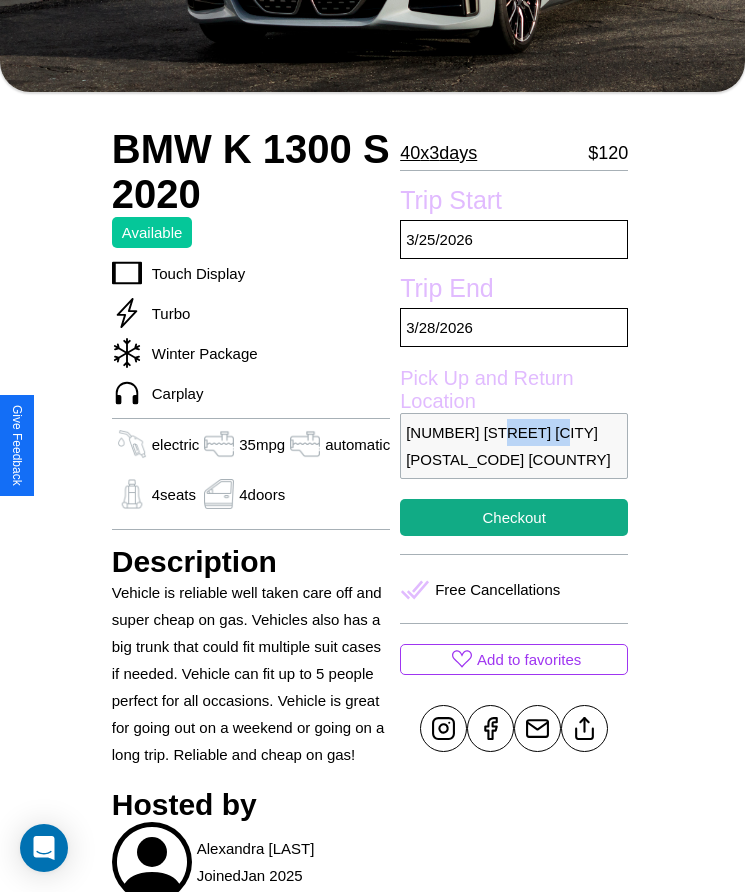 click on "1158 Sunset Boulevard  Warsaw  11600 Poland" at bounding box center [514, 446] 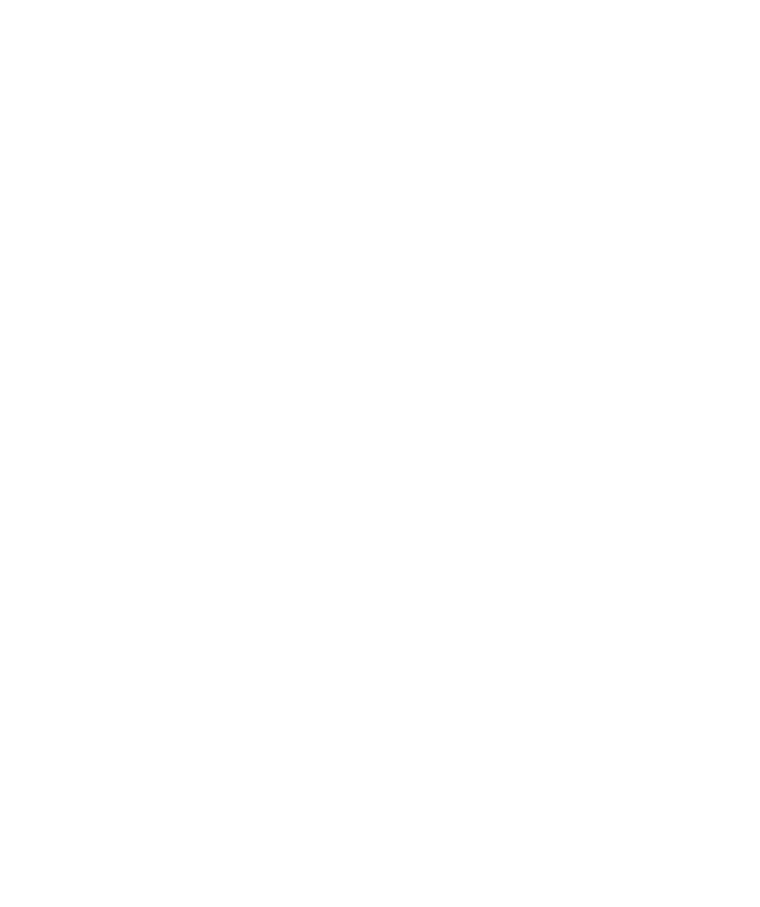 scroll, scrollTop: 0, scrollLeft: 0, axis: both 